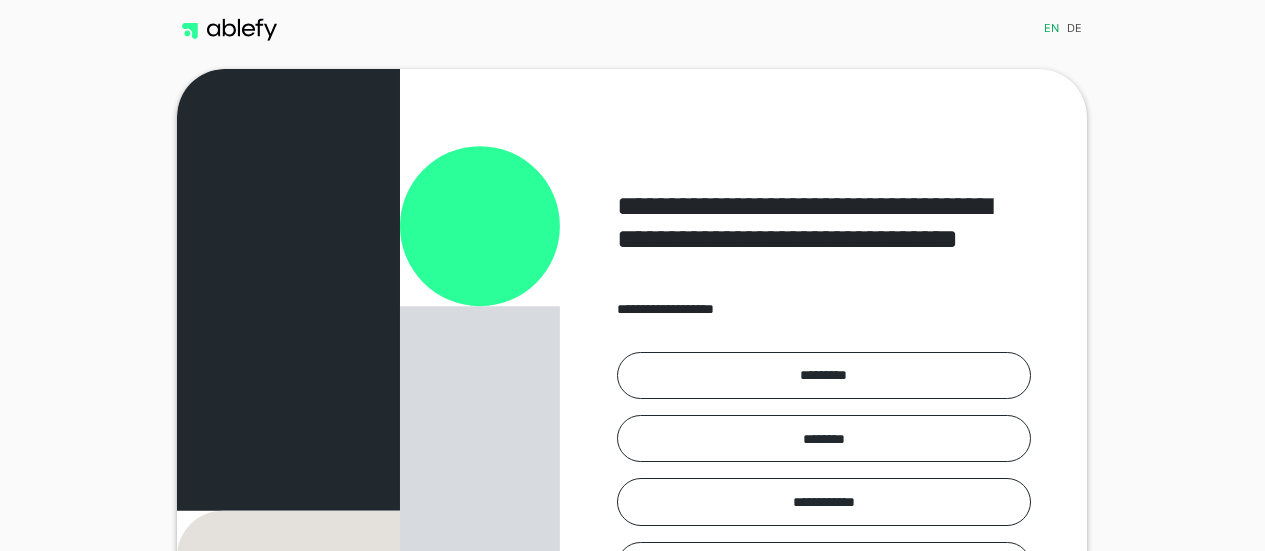 scroll, scrollTop: 0, scrollLeft: 0, axis: both 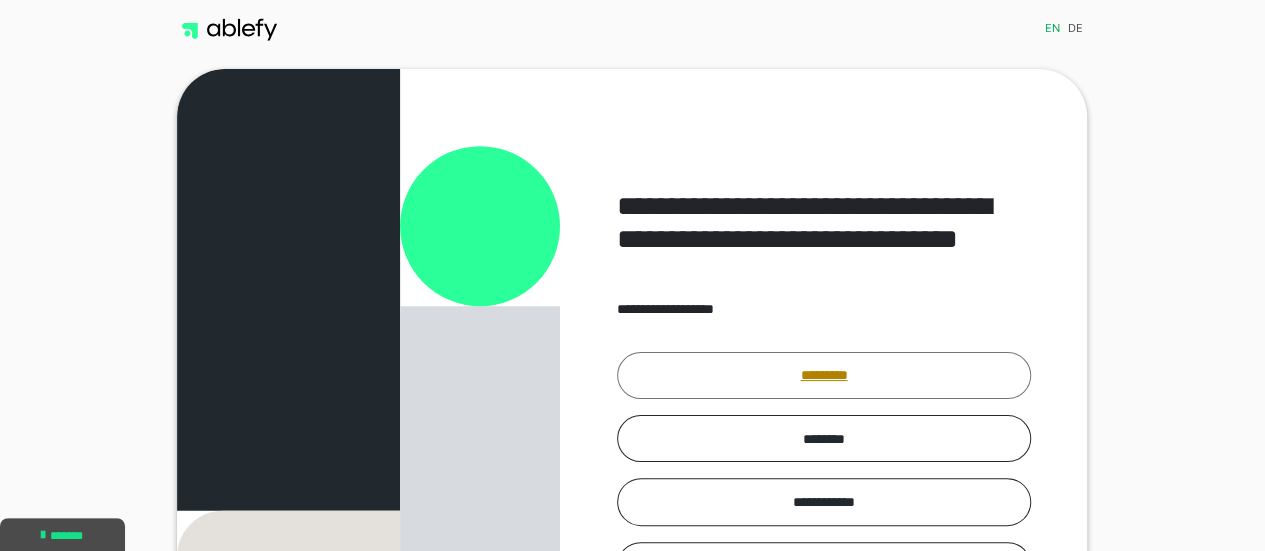 click on "*********" at bounding box center (824, 375) 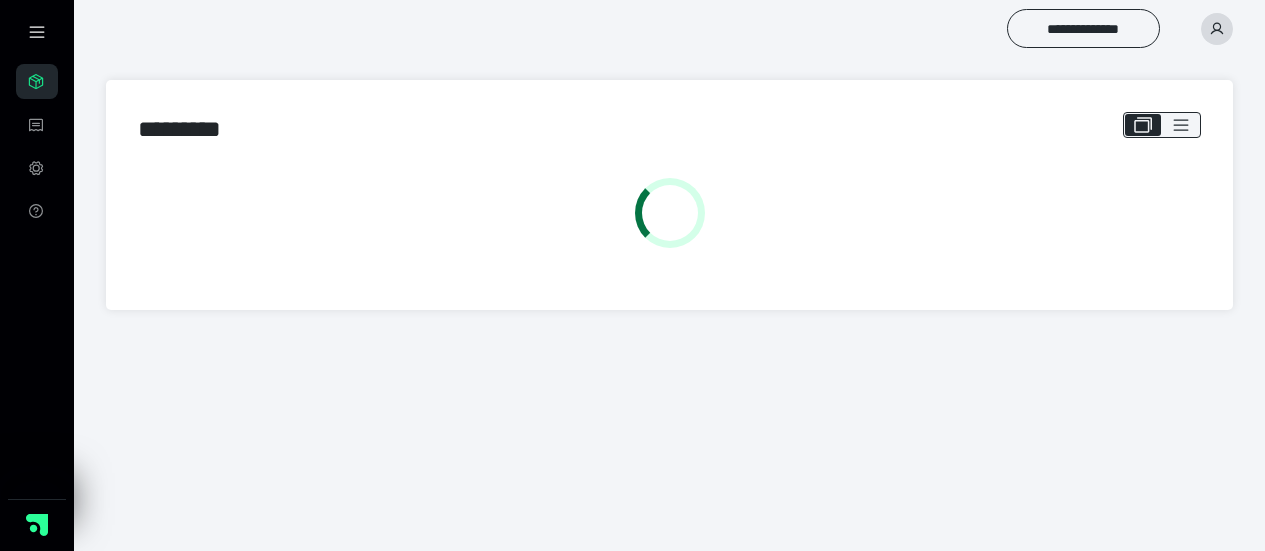 scroll, scrollTop: 0, scrollLeft: 0, axis: both 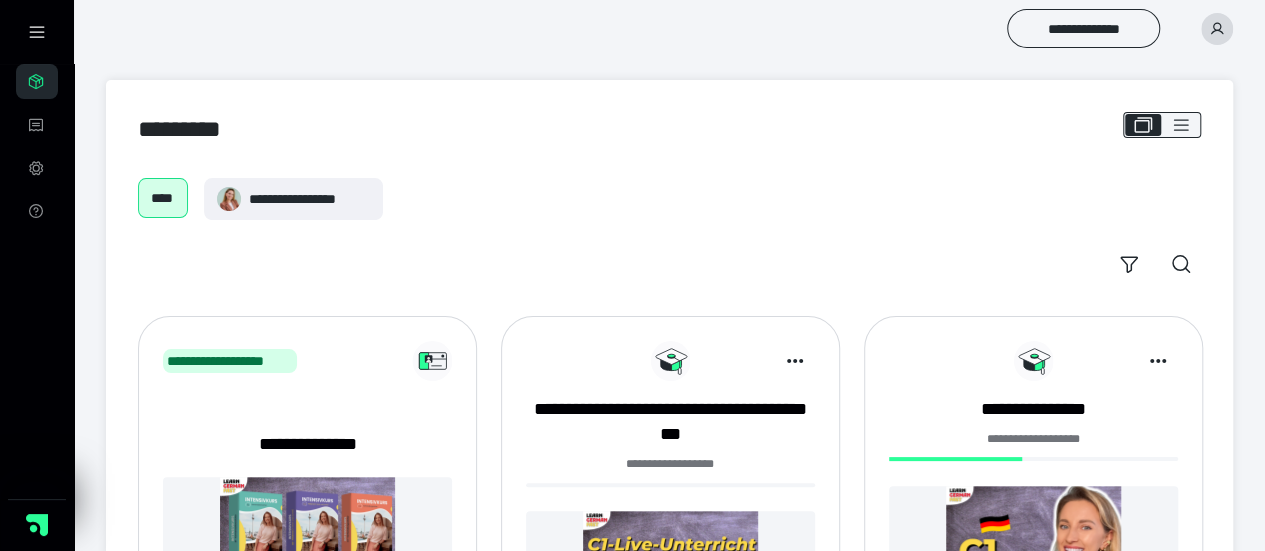 click on "**********" at bounding box center [1033, 529] 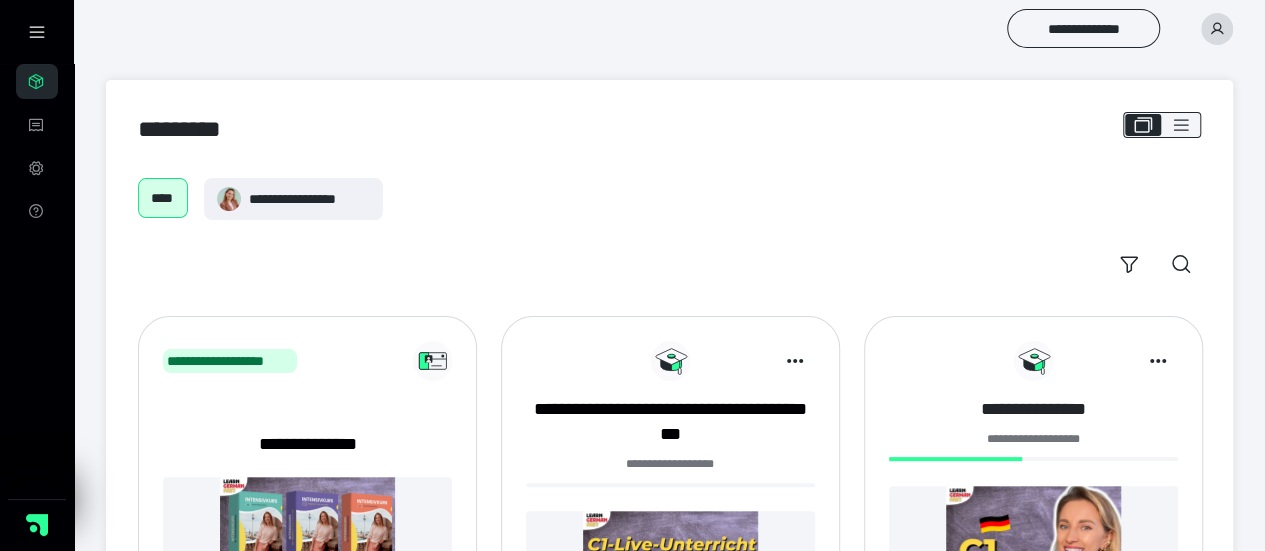 click on "**********" at bounding box center [1033, 409] 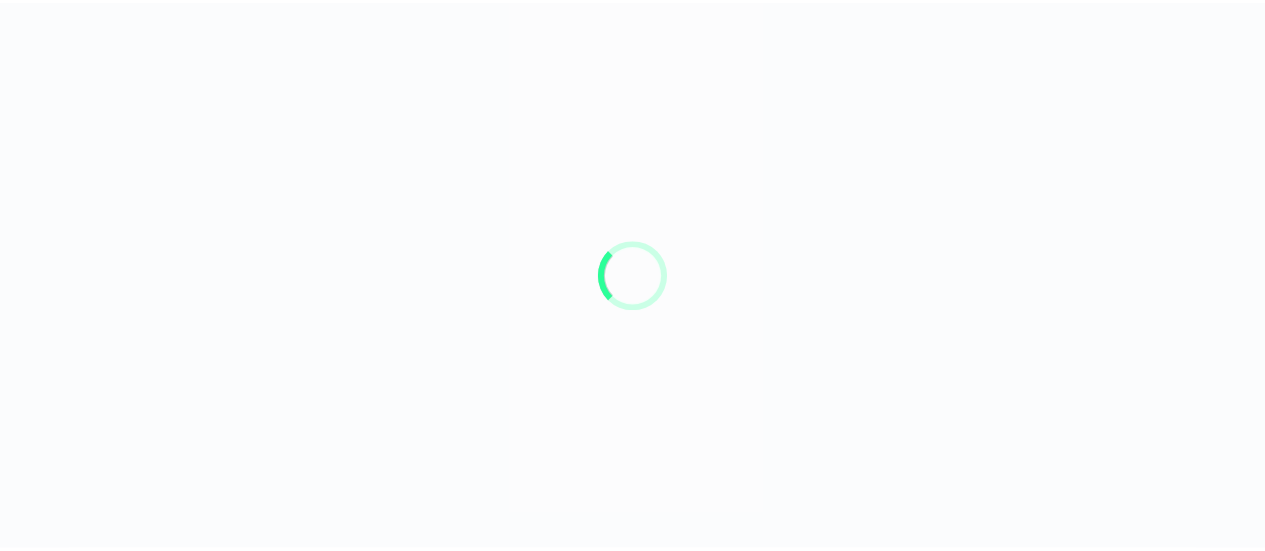 scroll, scrollTop: 0, scrollLeft: 0, axis: both 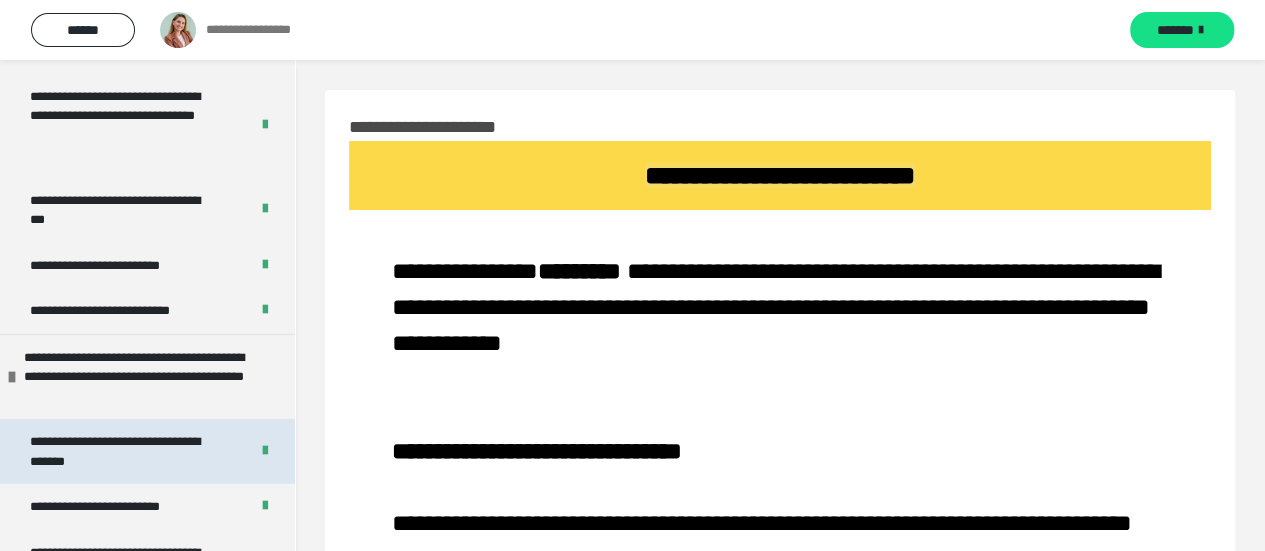 click on "**********" at bounding box center [124, 451] 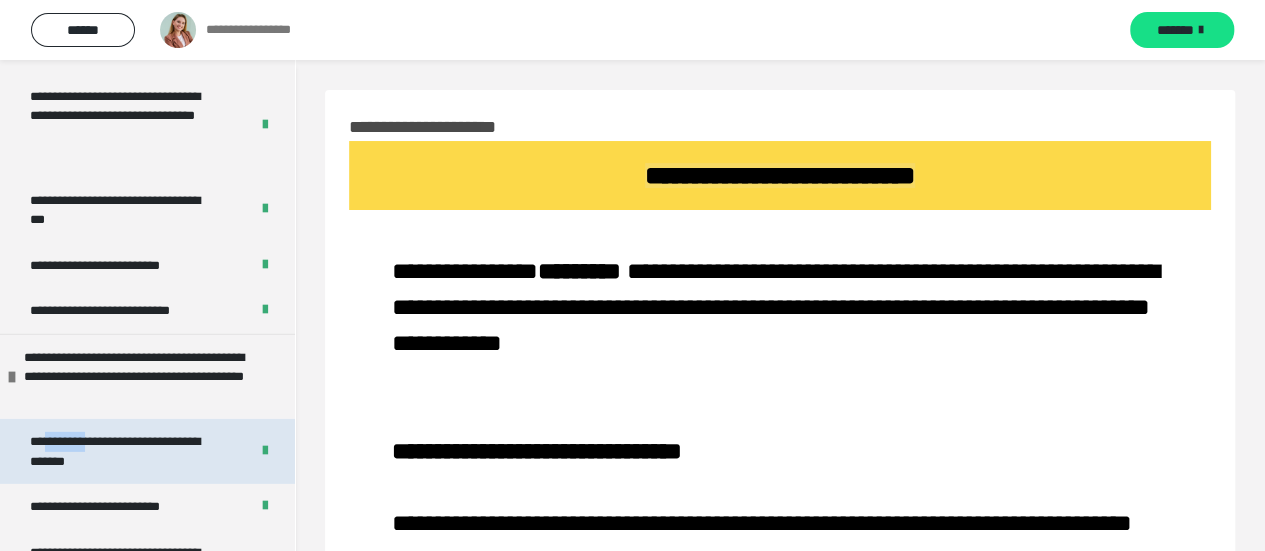 click on "**********" at bounding box center (124, 451) 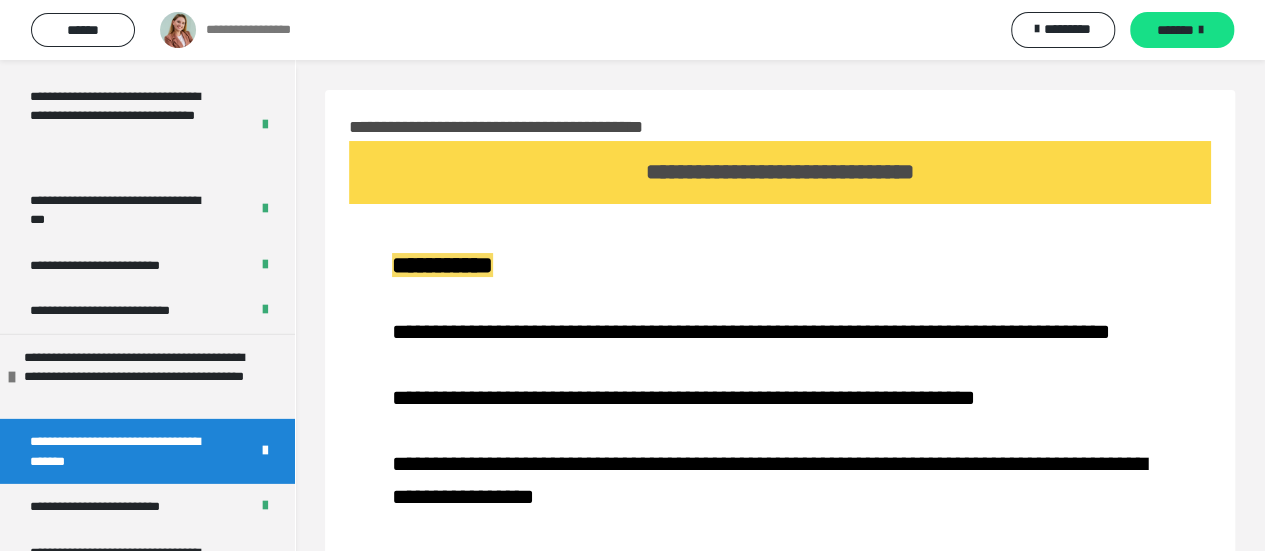 click on "**********" at bounding box center (780, 552) 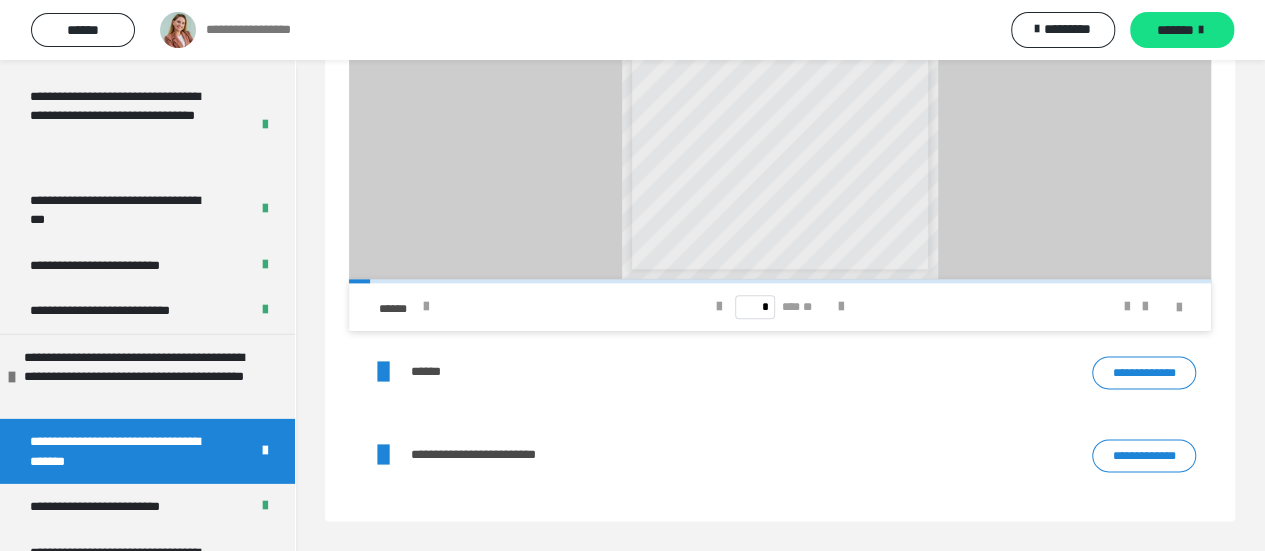 scroll, scrollTop: 1102, scrollLeft: 0, axis: vertical 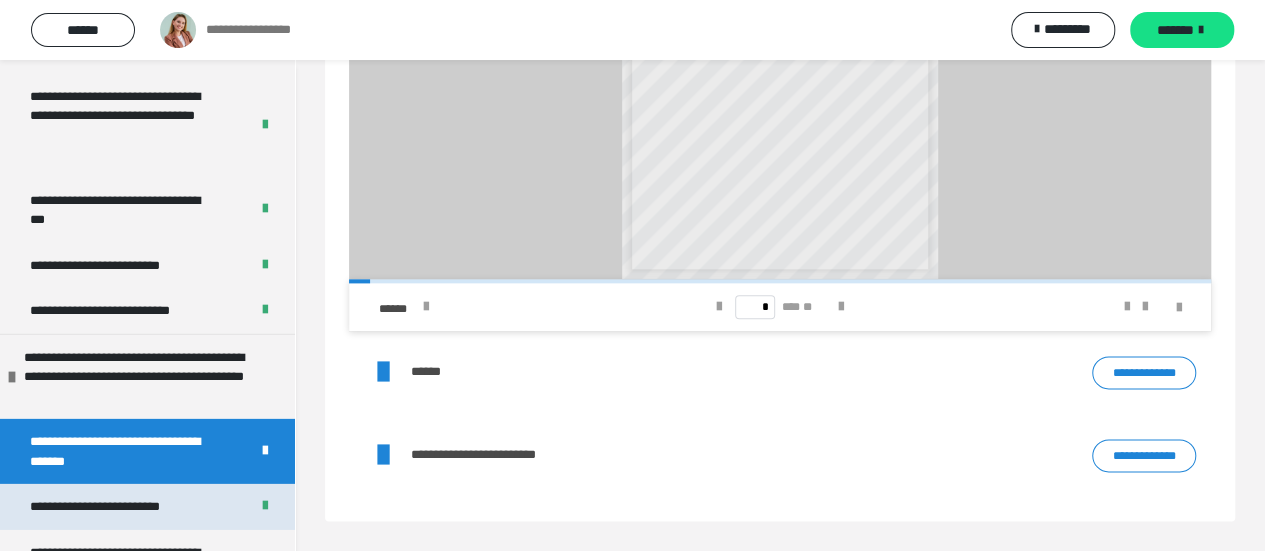 click on "**********" at bounding box center [122, 507] 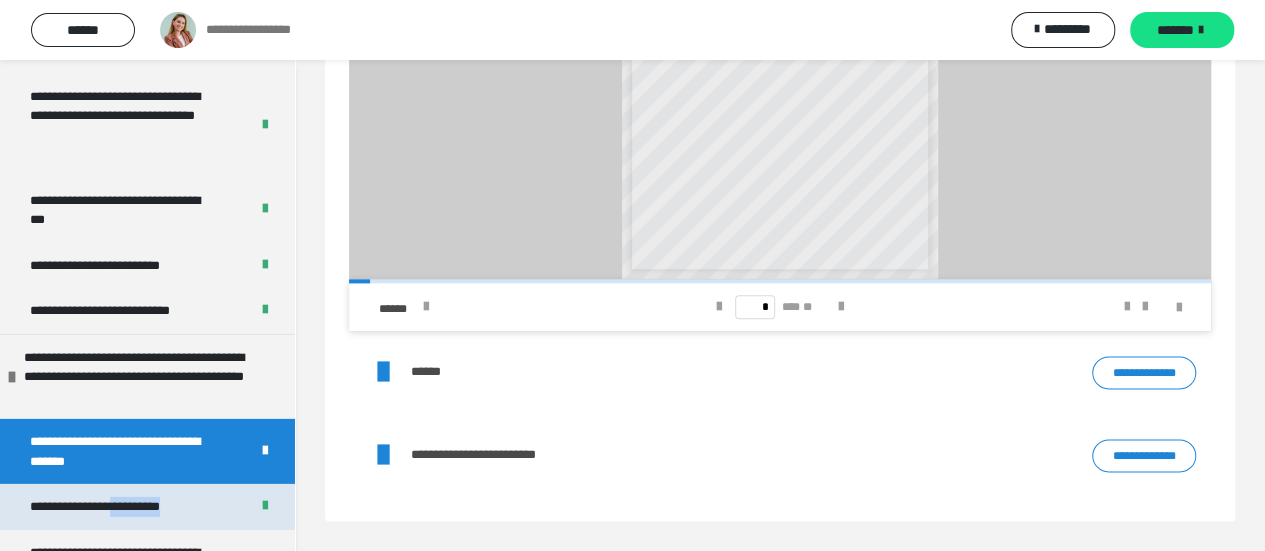 click on "**********" at bounding box center (122, 507) 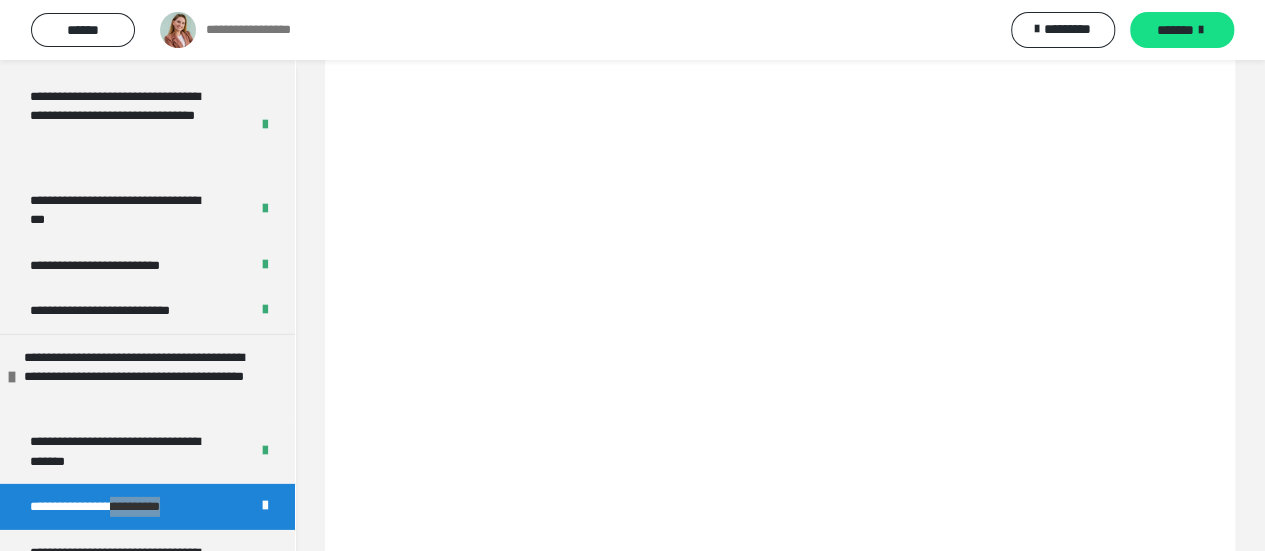 scroll, scrollTop: 273, scrollLeft: 0, axis: vertical 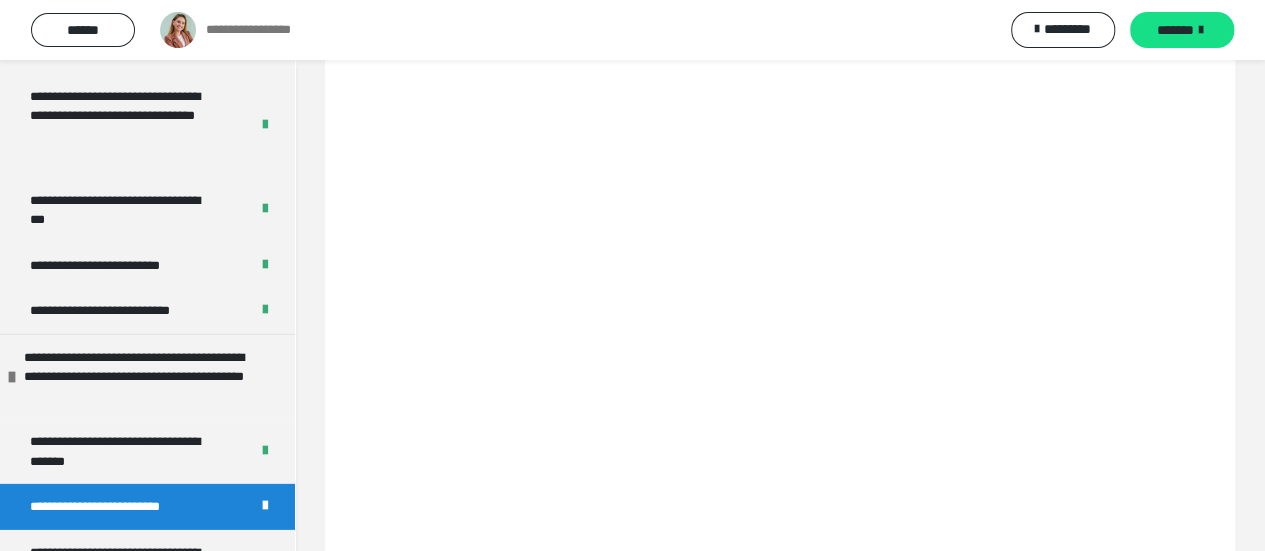 click at bounding box center (780, 305) 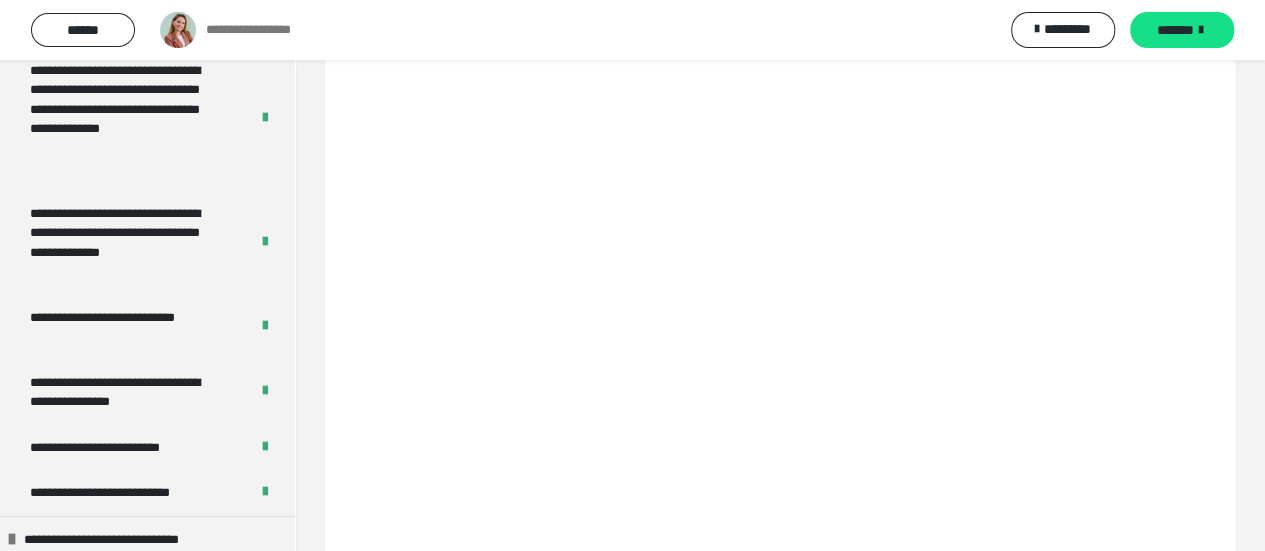 scroll, scrollTop: 2892, scrollLeft: 0, axis: vertical 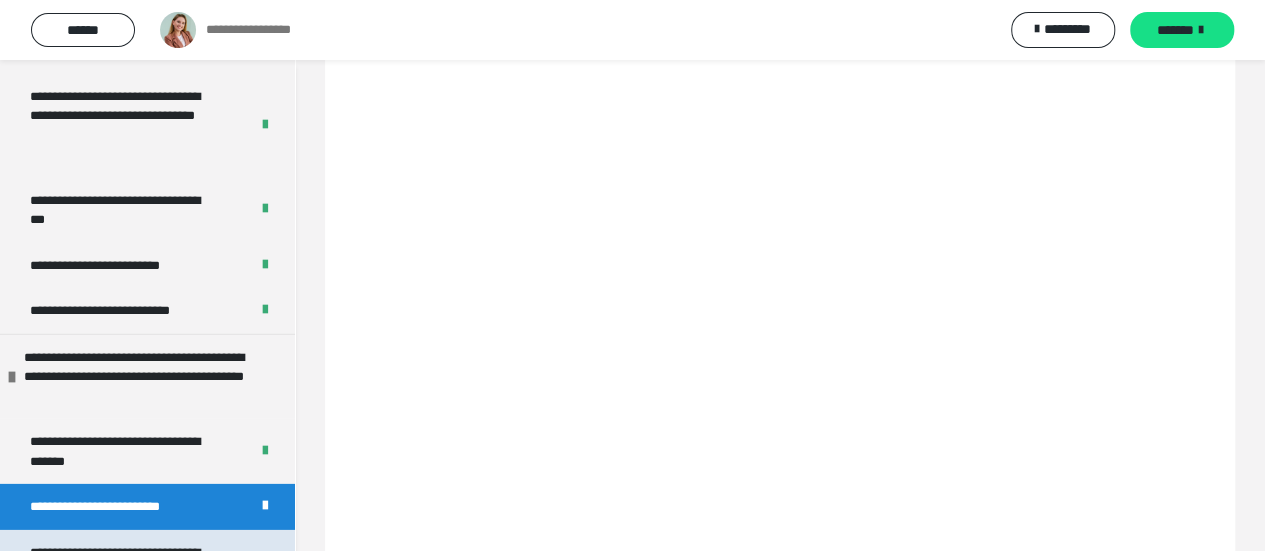 click on "**********" at bounding box center (124, 601) 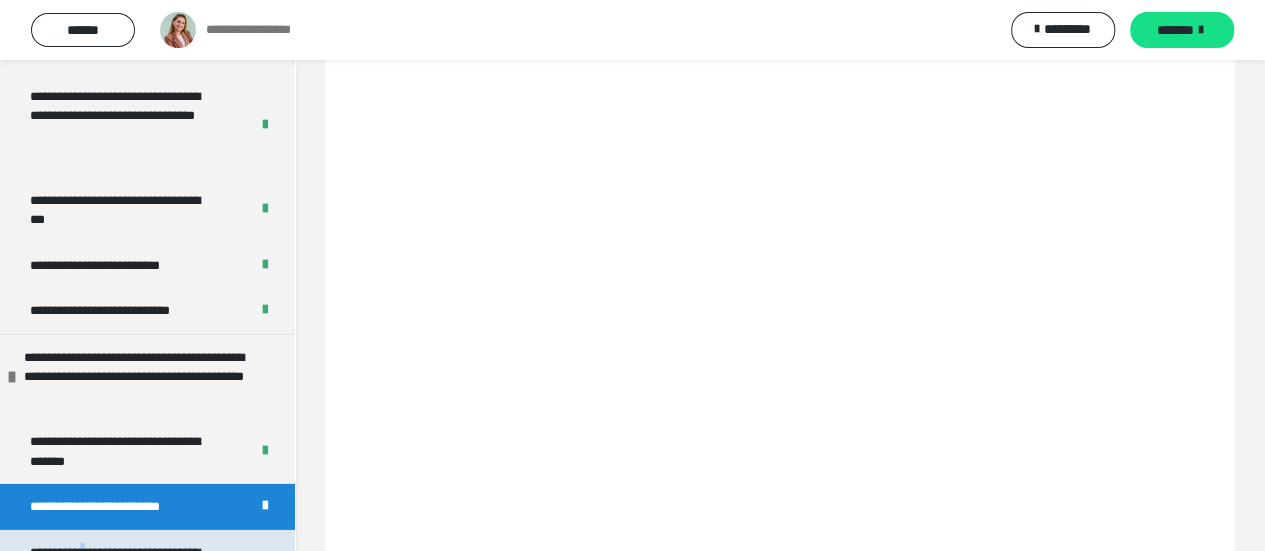 click on "**********" at bounding box center [124, 601] 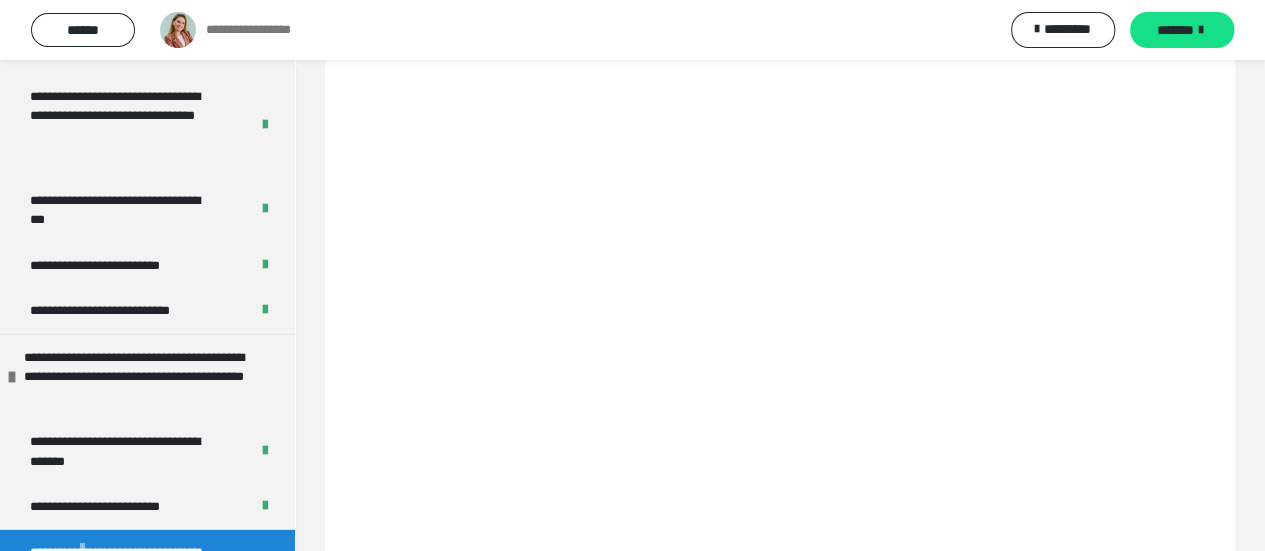 scroll, scrollTop: 300, scrollLeft: 0, axis: vertical 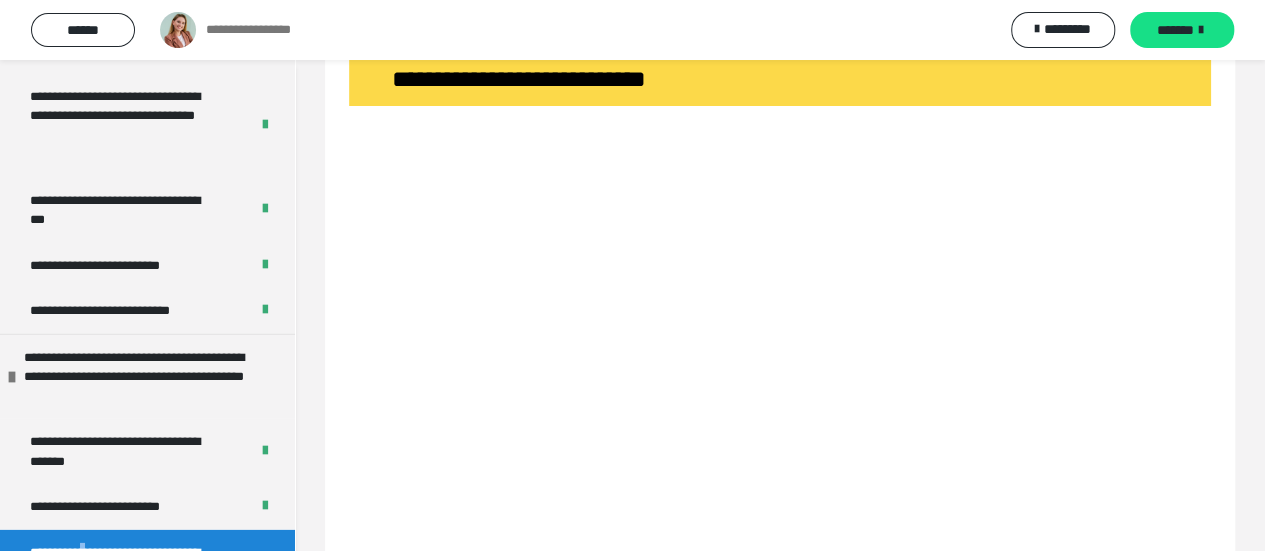 click on "**********" at bounding box center (124, 601) 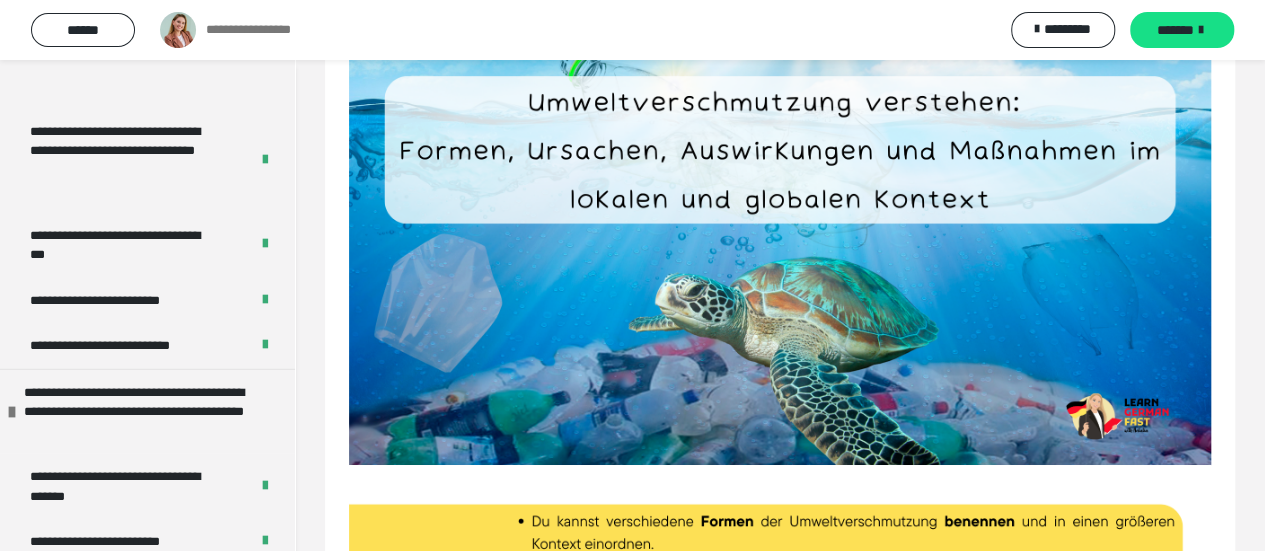 scroll, scrollTop: 2852, scrollLeft: 0, axis: vertical 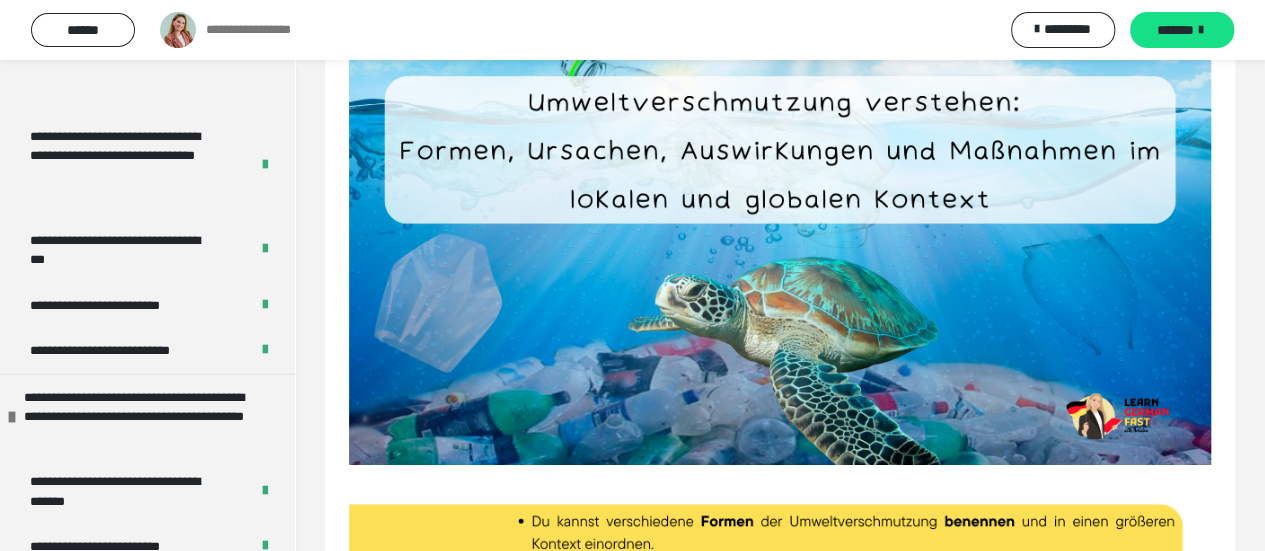 click at bounding box center (780, 222) 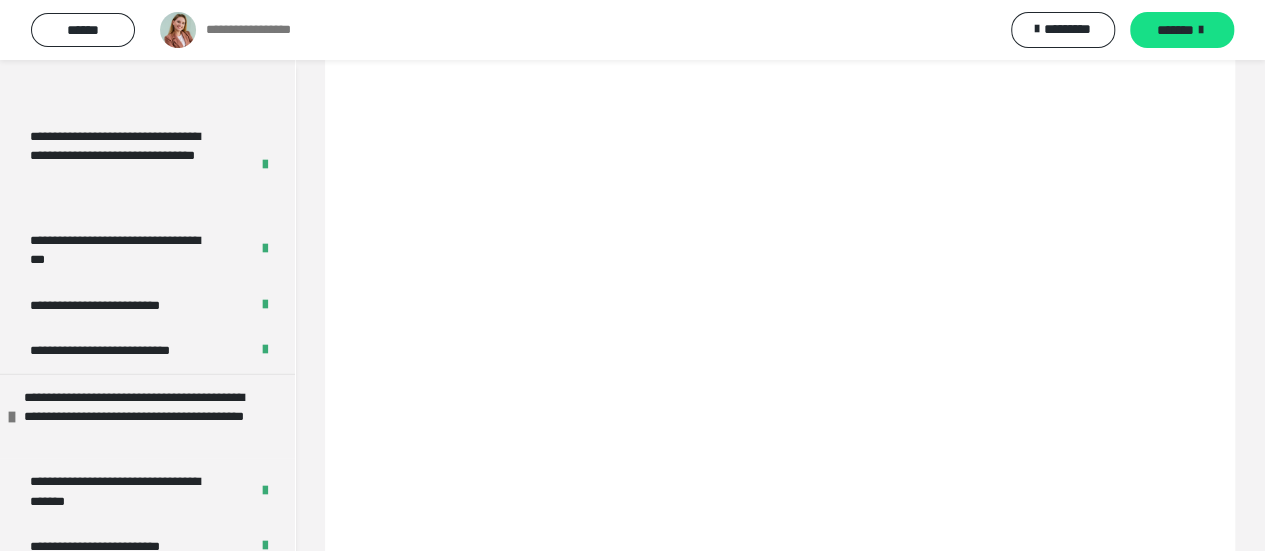 scroll, scrollTop: 1440, scrollLeft: 0, axis: vertical 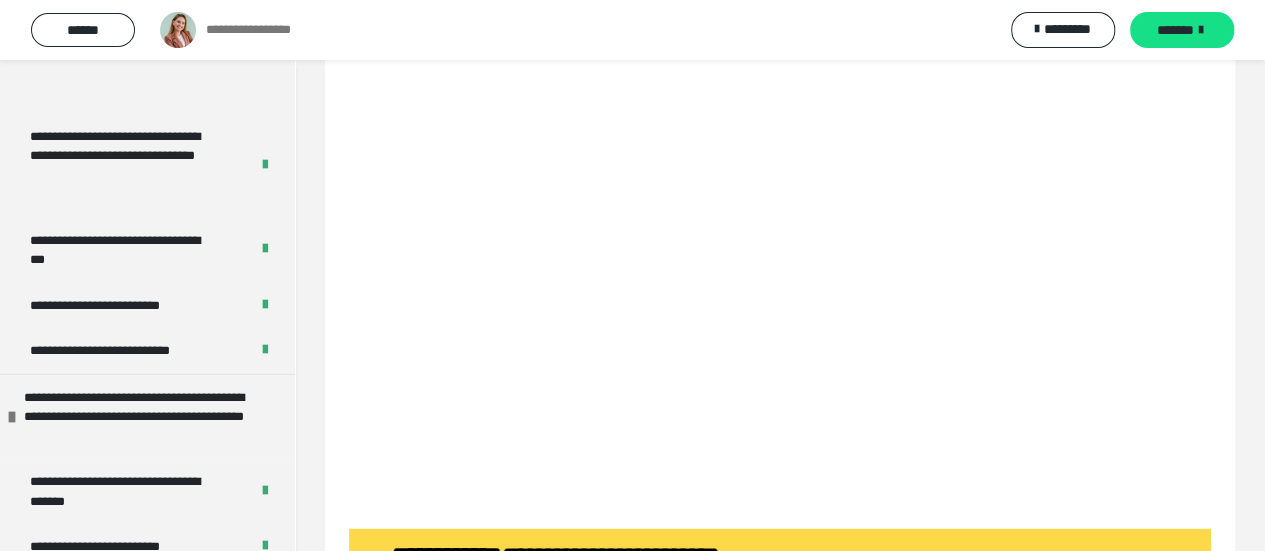 drag, startPoint x: 359, startPoint y: 440, endPoint x: 316, endPoint y: 338, distance: 110.69327 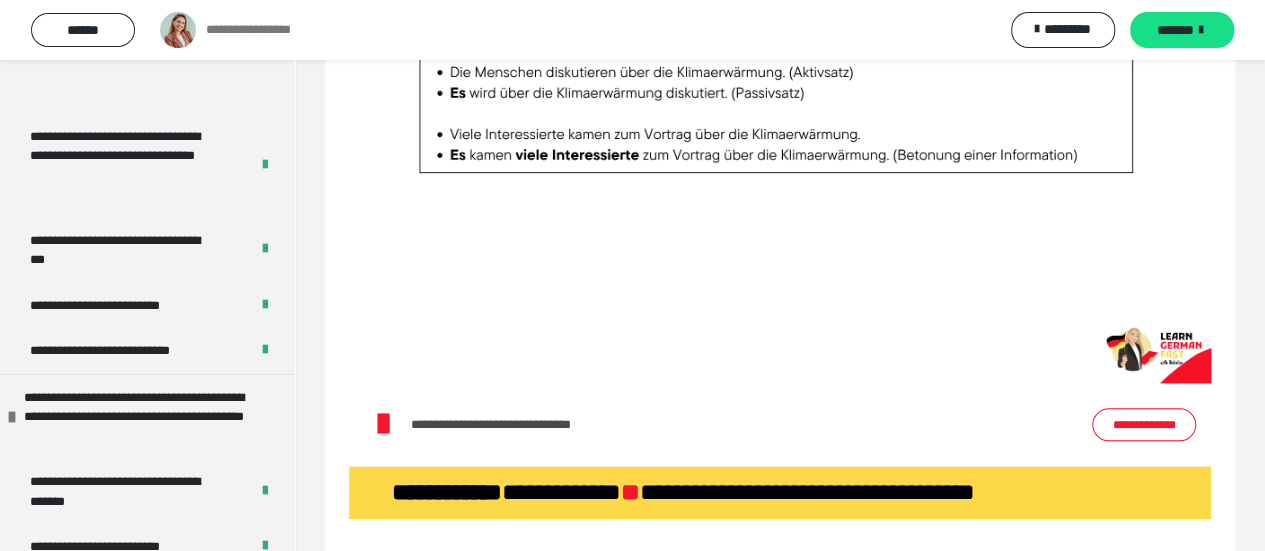 scroll, scrollTop: 12358, scrollLeft: 0, axis: vertical 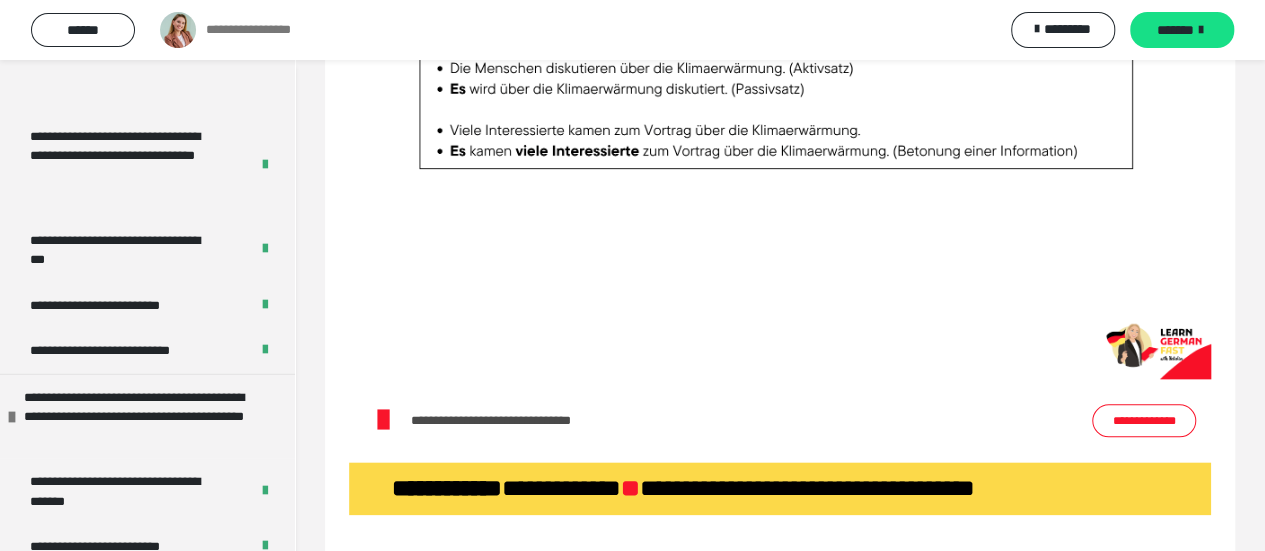 click at bounding box center [780, 136] 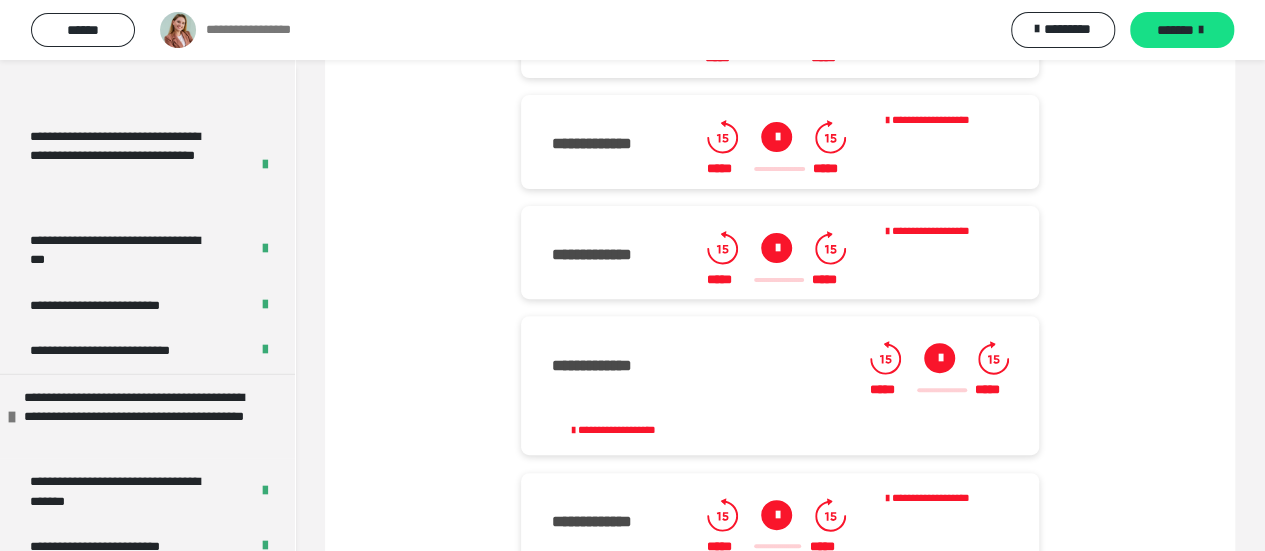 scroll, scrollTop: 15402, scrollLeft: 0, axis: vertical 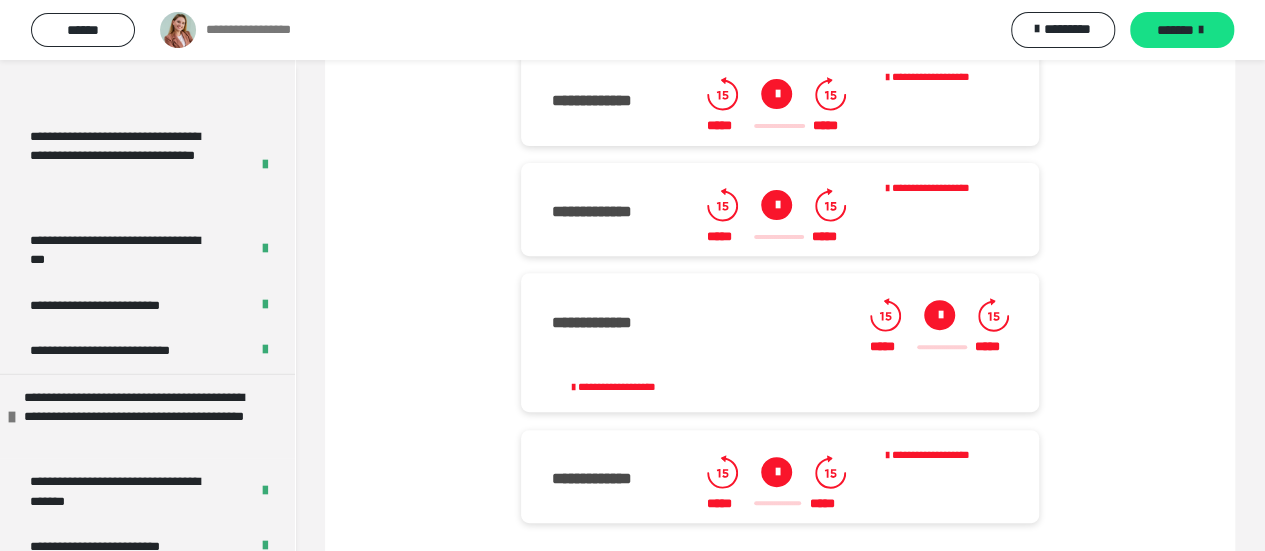 click at bounding box center (780, -453) 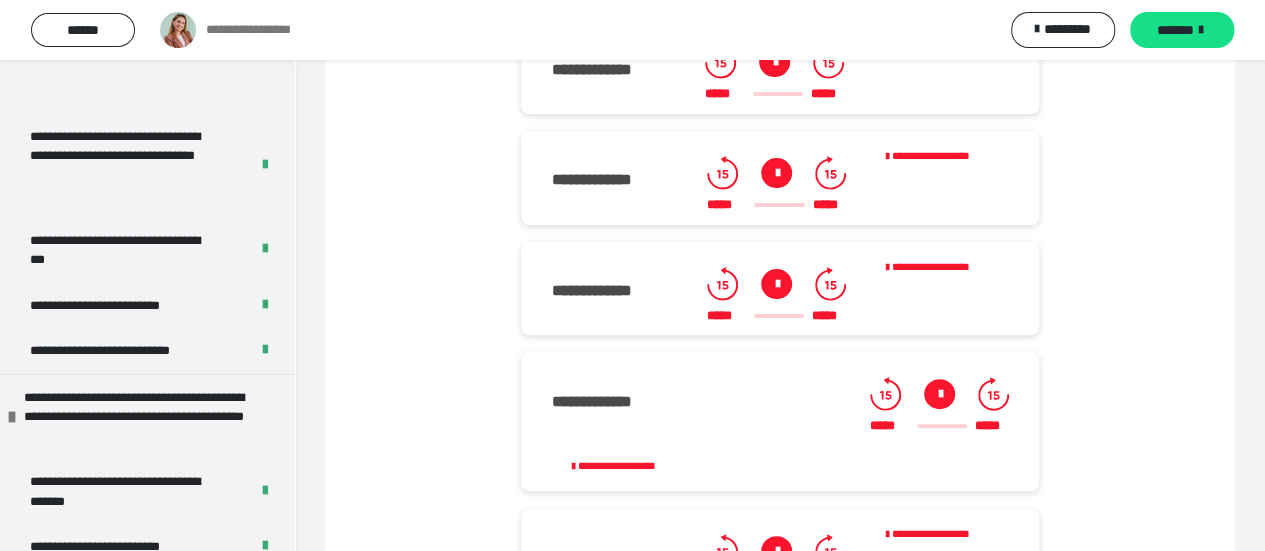 scroll, scrollTop: 15362, scrollLeft: 0, axis: vertical 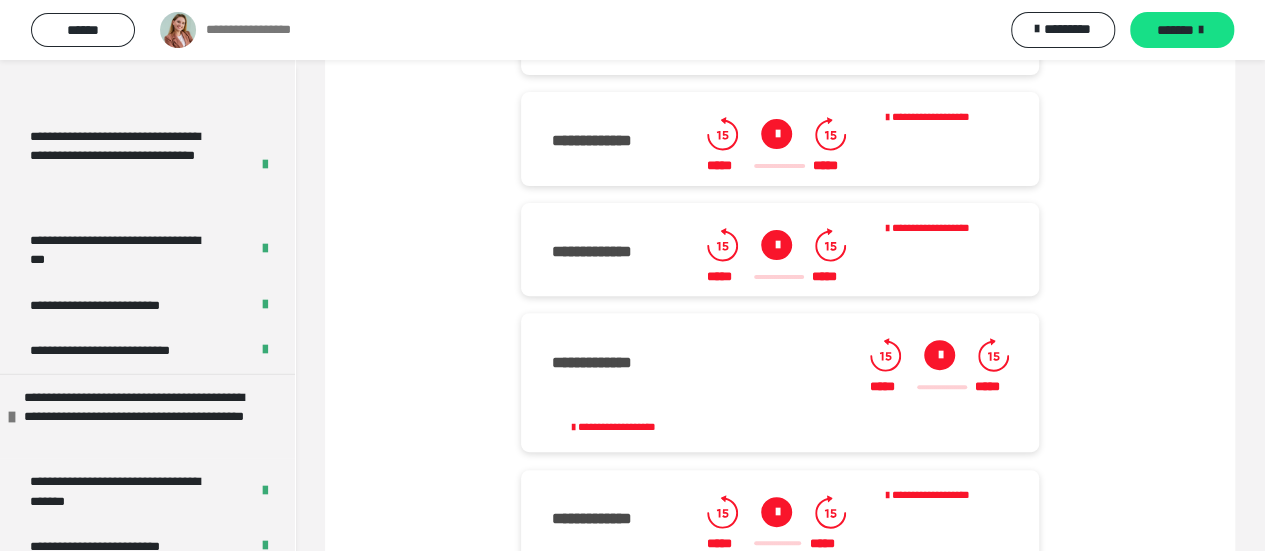 click at bounding box center (780, -413) 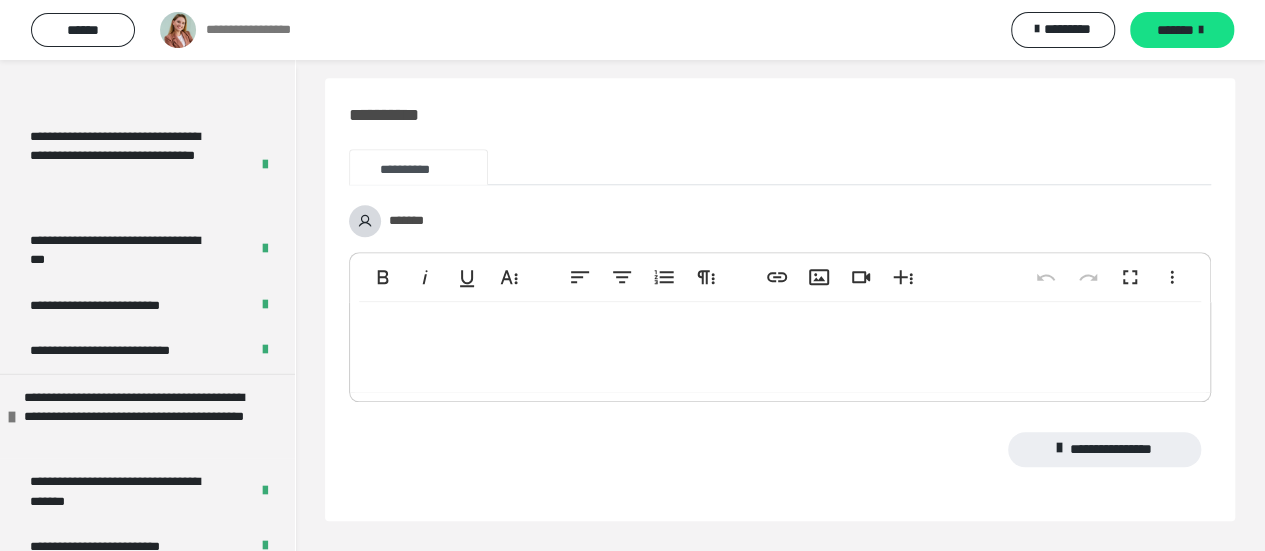 scroll, scrollTop: 16352, scrollLeft: 0, axis: vertical 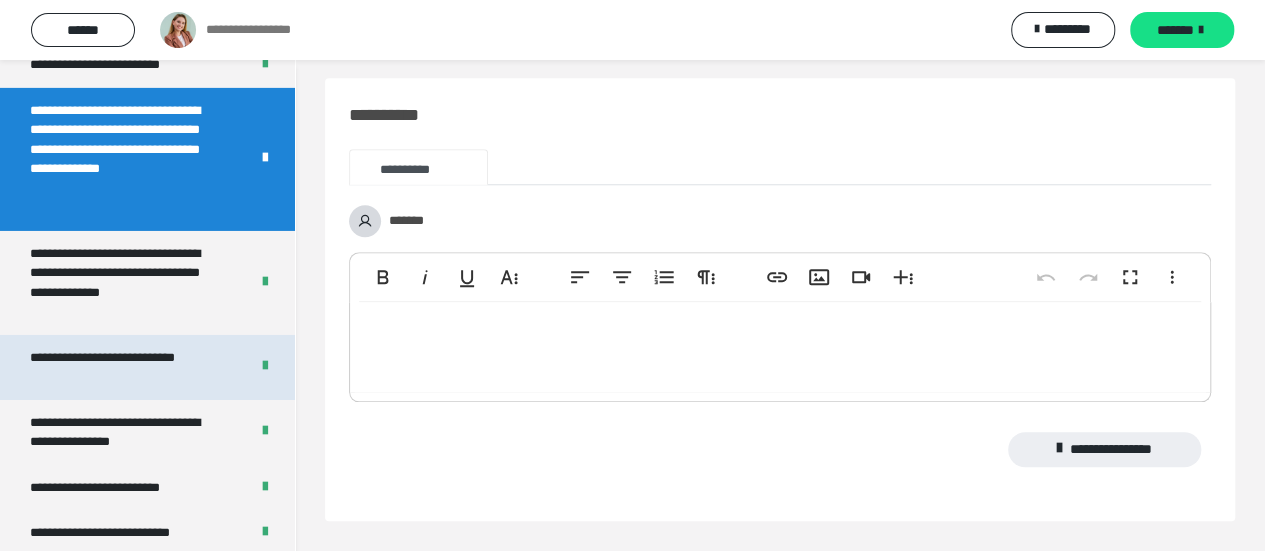 click on "**********" at bounding box center (124, 367) 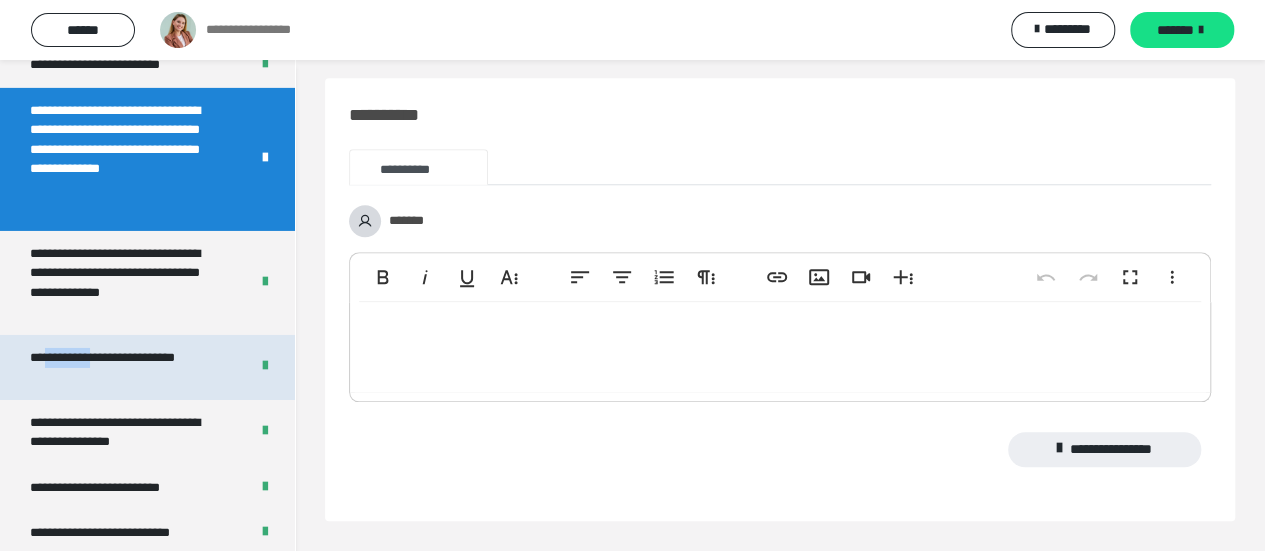 click on "**********" at bounding box center (124, 367) 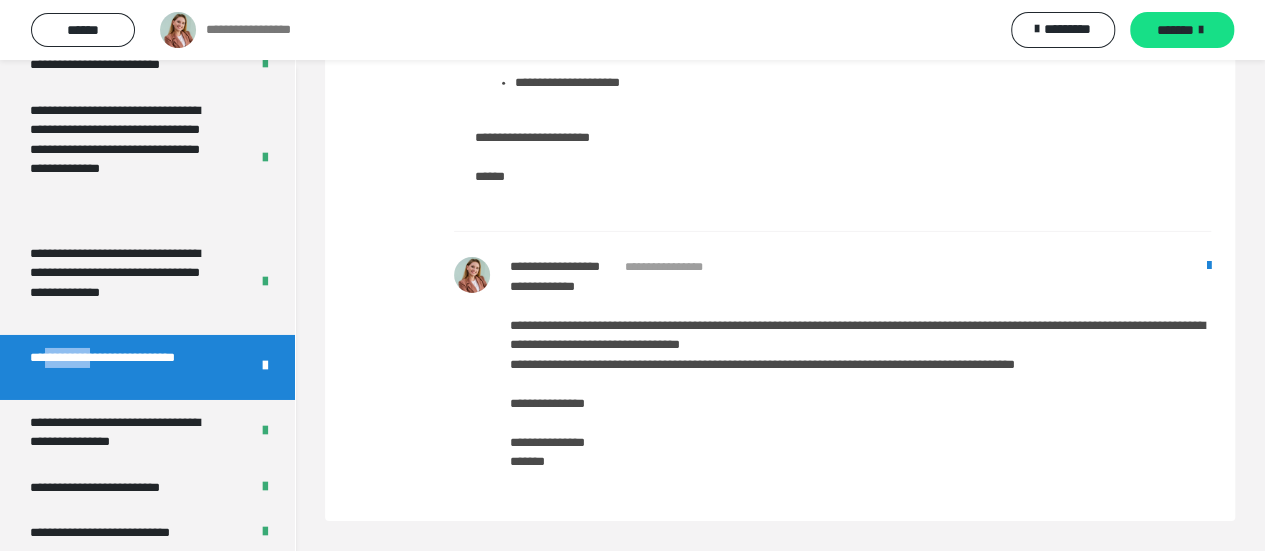 scroll, scrollTop: 7086, scrollLeft: 0, axis: vertical 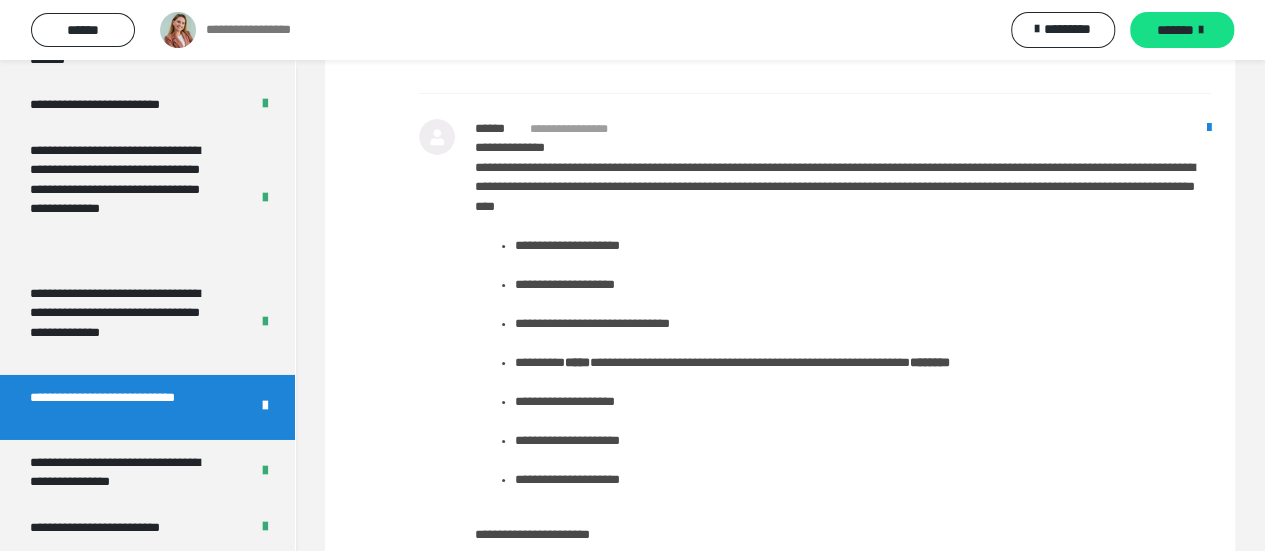 click on "**********" at bounding box center [780, -53] 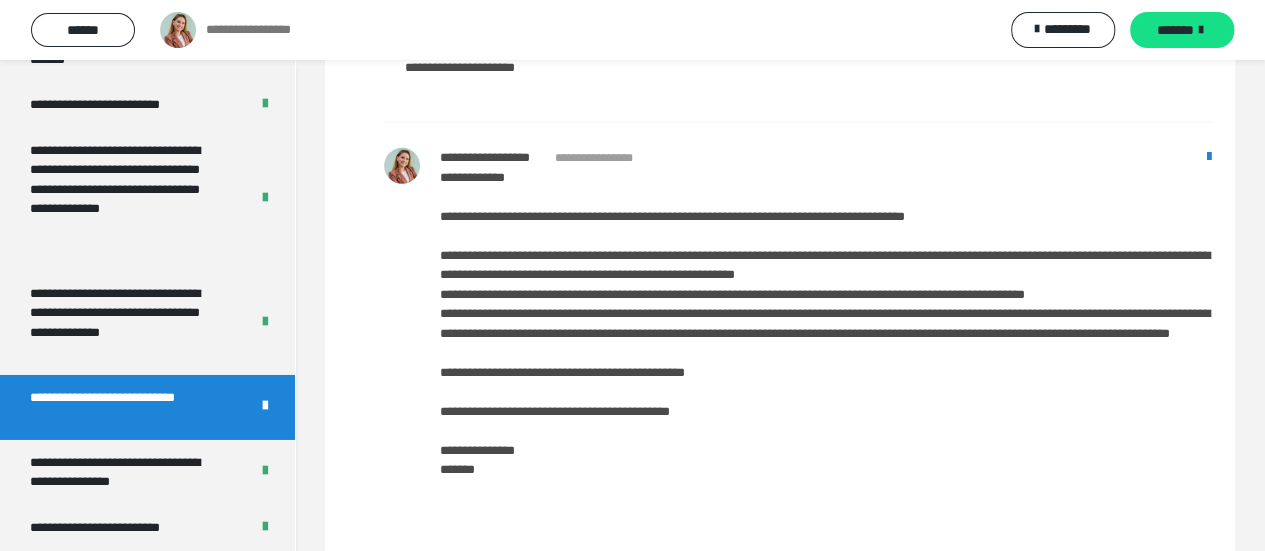 scroll, scrollTop: 6606, scrollLeft: 0, axis: vertical 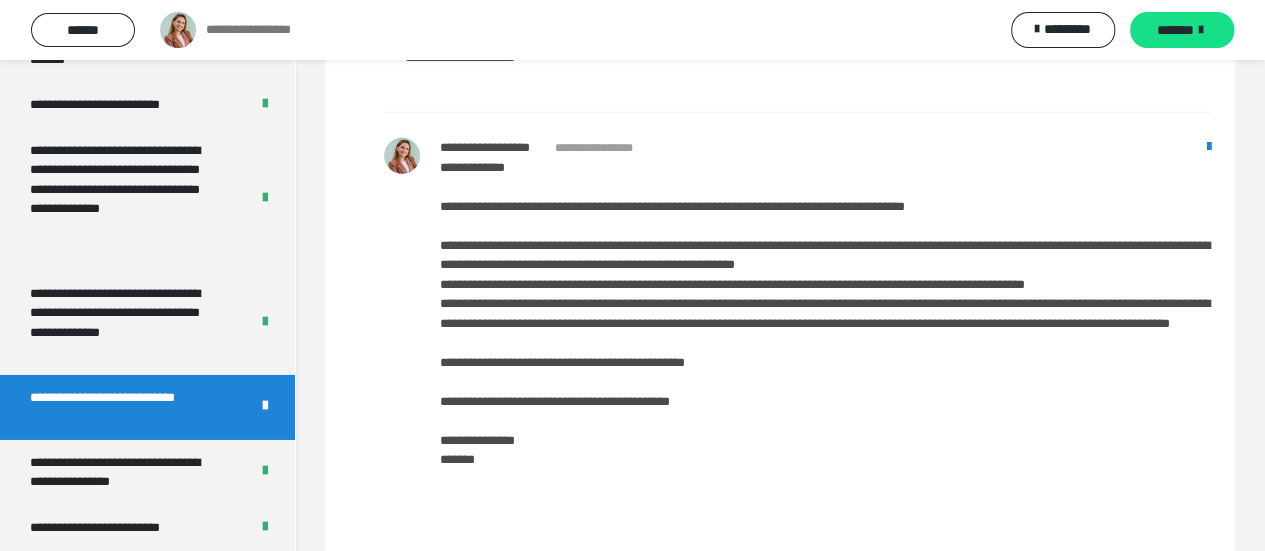 click on "**********" at bounding box center [780, 230] 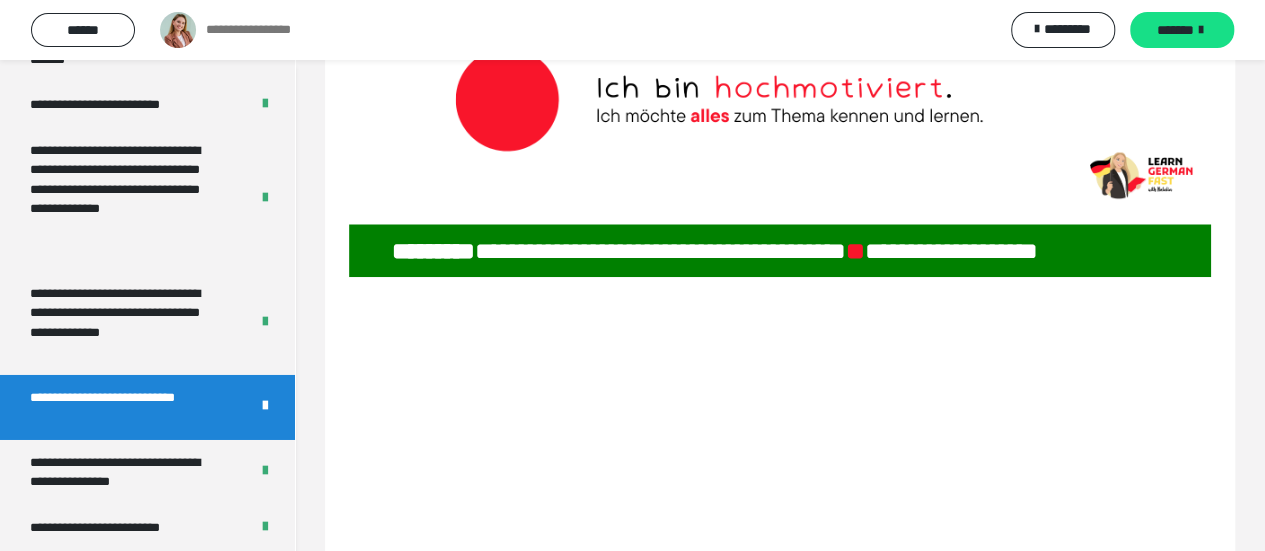 scroll, scrollTop: 1080, scrollLeft: 0, axis: vertical 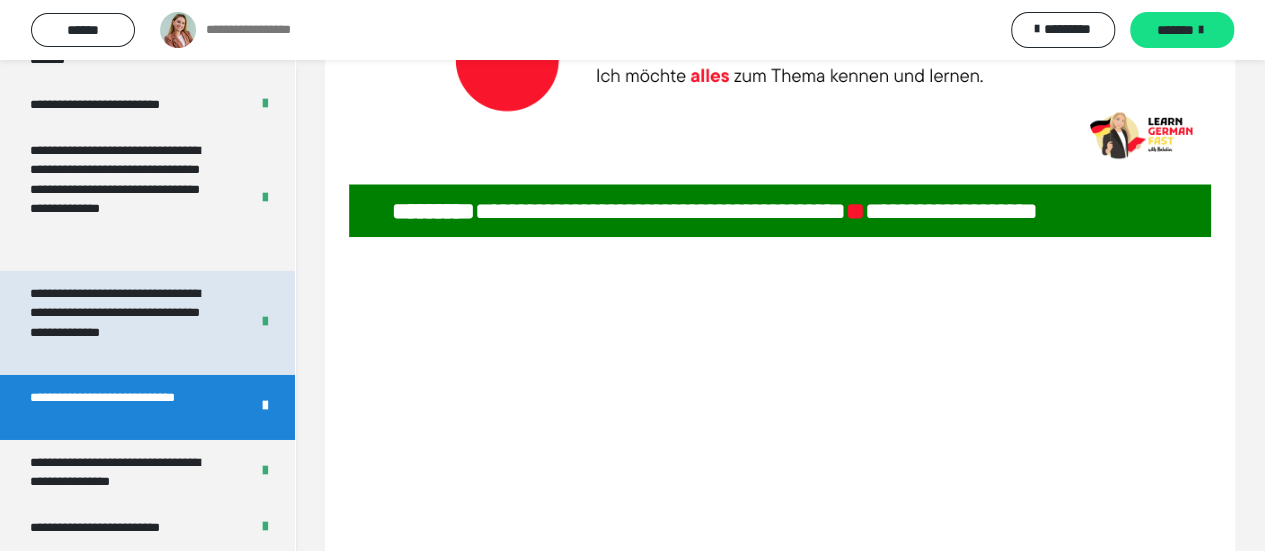 click on "**********" at bounding box center (124, 323) 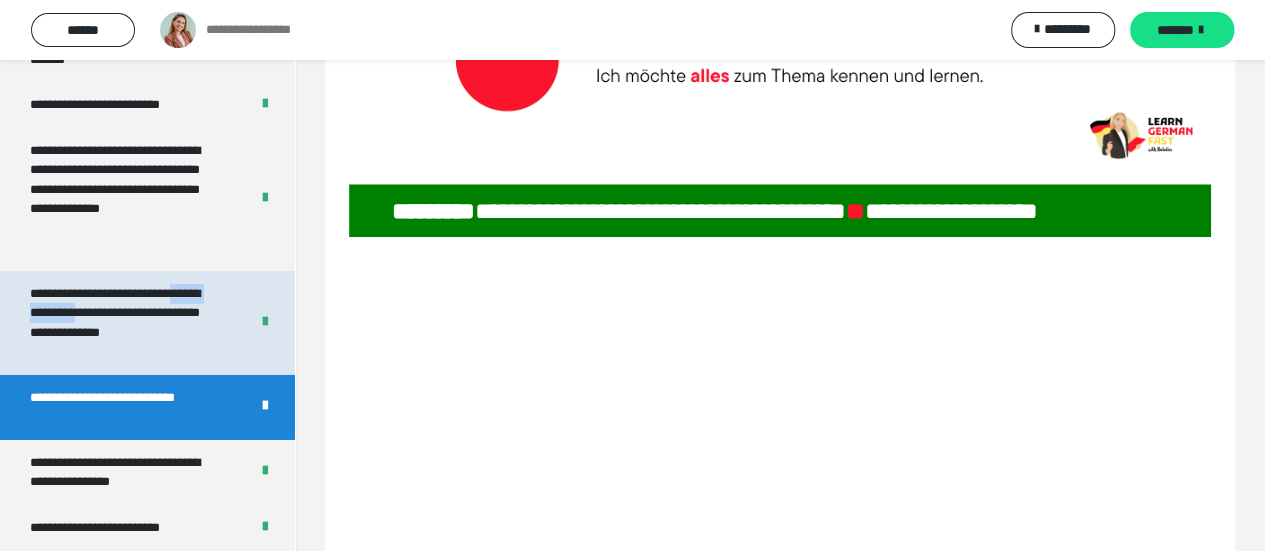 click on "**********" at bounding box center [124, 323] 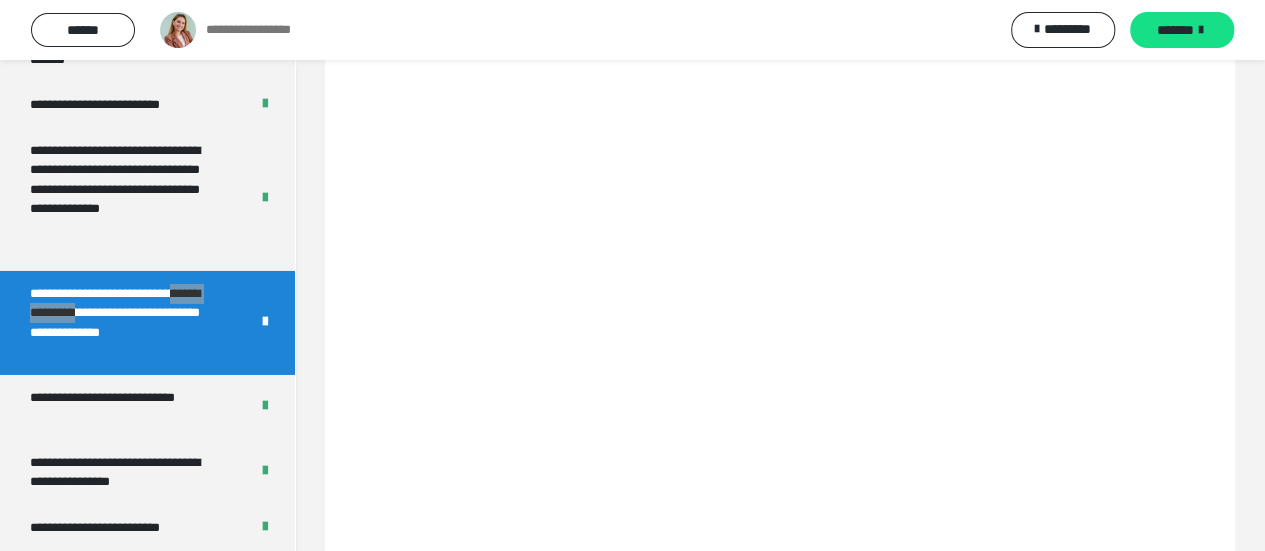 scroll, scrollTop: 1360, scrollLeft: 0, axis: vertical 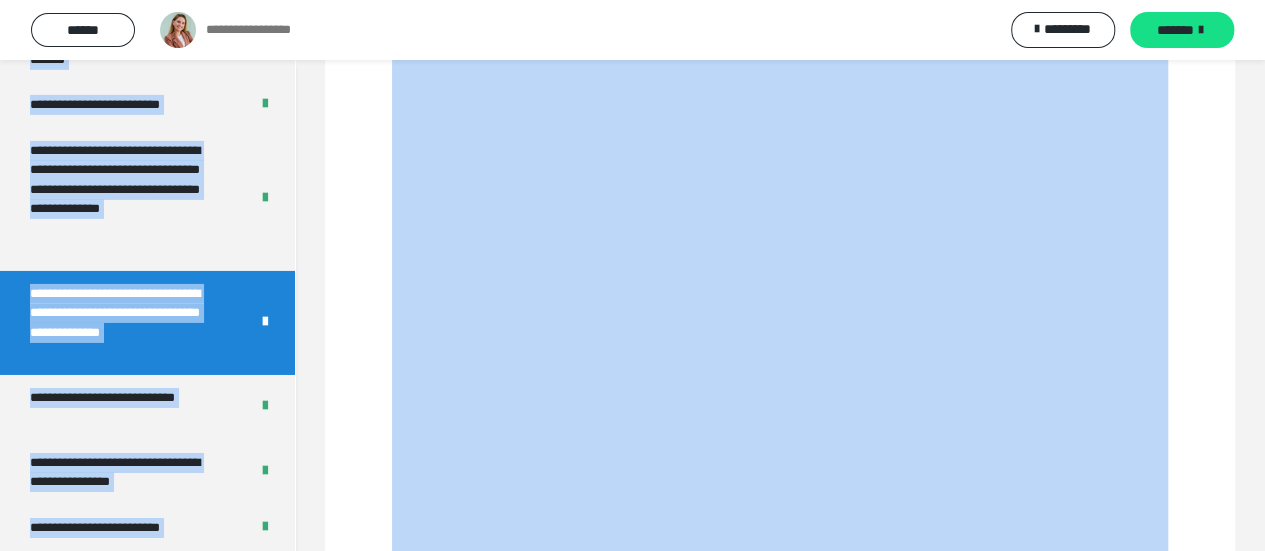 drag, startPoint x: 1126, startPoint y: 57, endPoint x: 1114, endPoint y: 67, distance: 15.6205 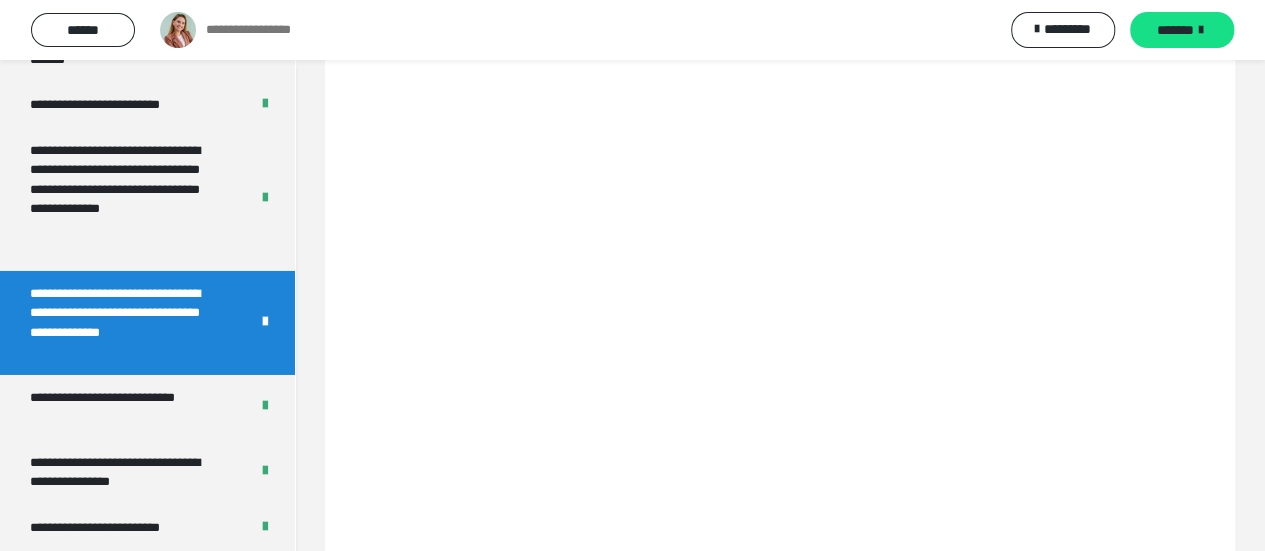 scroll, scrollTop: 2138, scrollLeft: 0, axis: vertical 